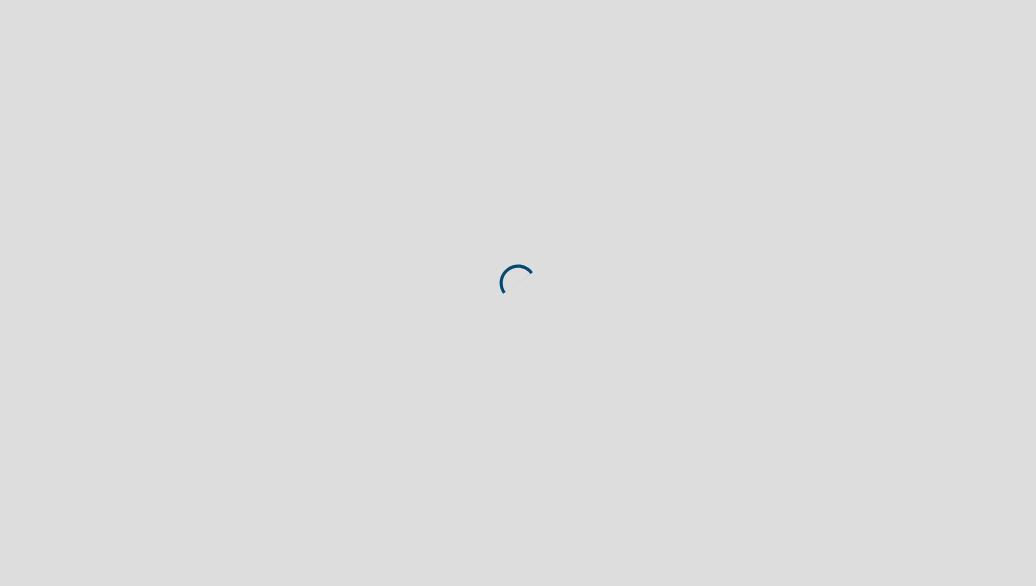 scroll, scrollTop: 0, scrollLeft: 0, axis: both 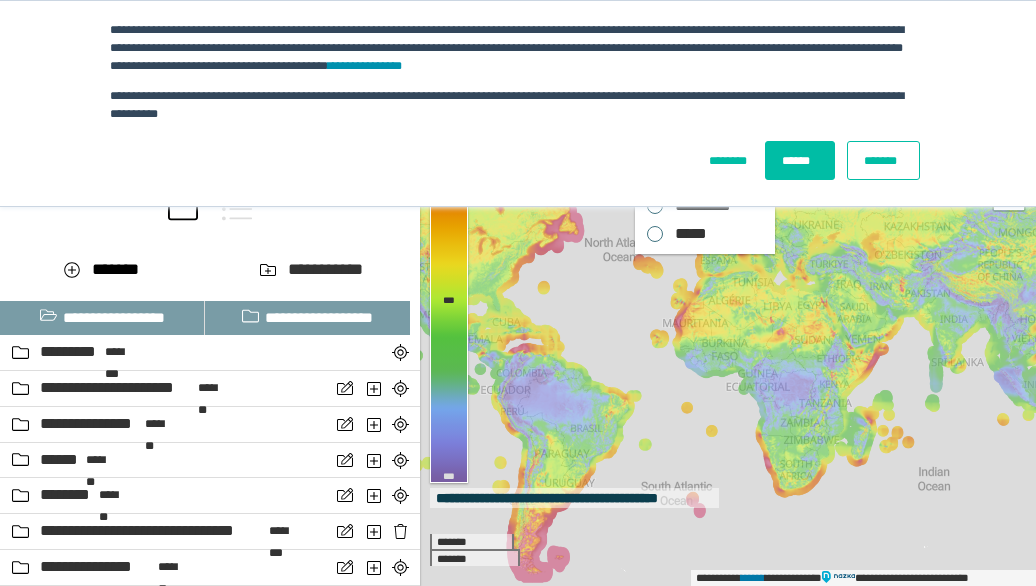click on "*******" at bounding box center [883, 160] 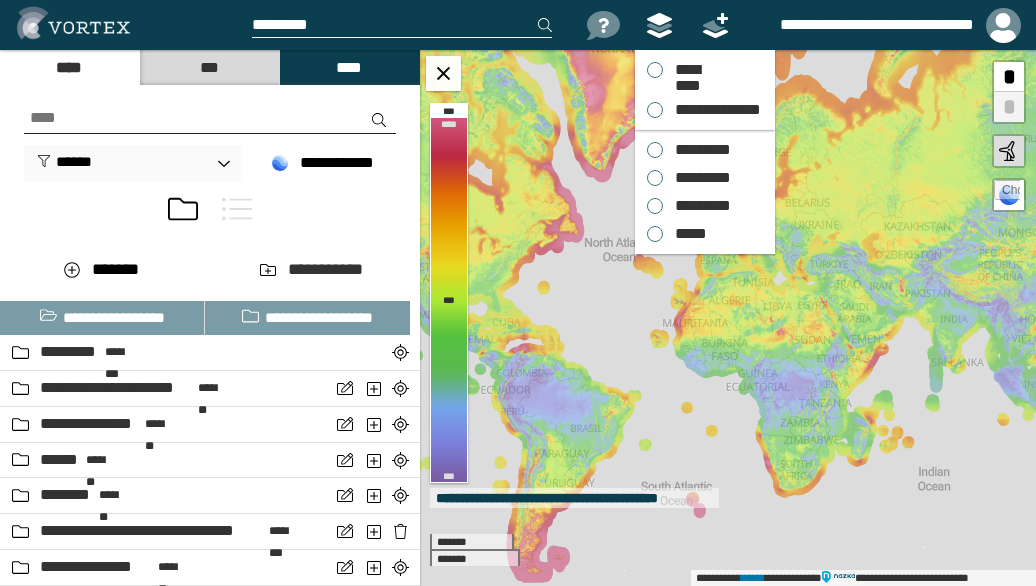 click on "*********" at bounding box center (698, 150) 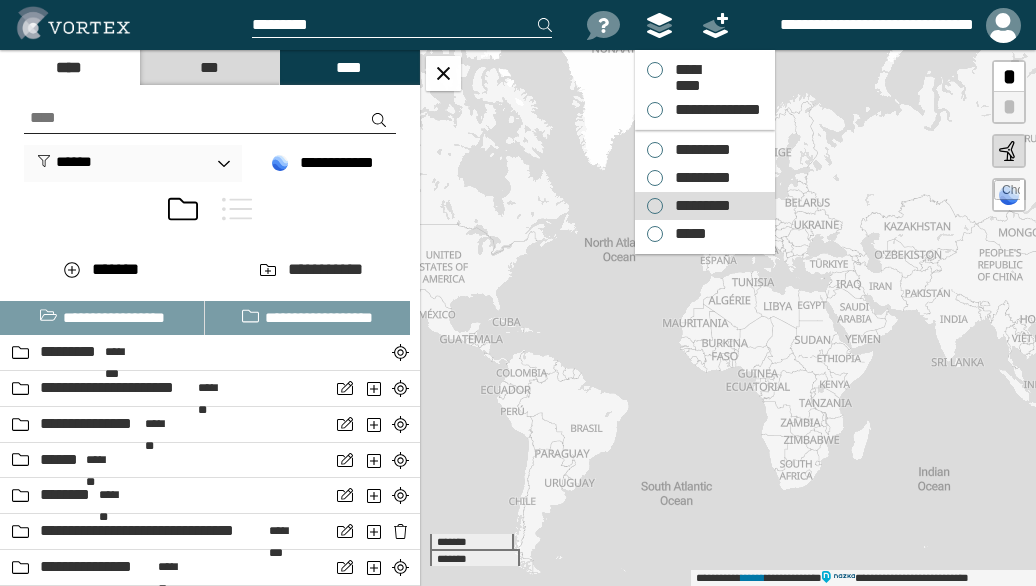 click on "*********" at bounding box center [698, 206] 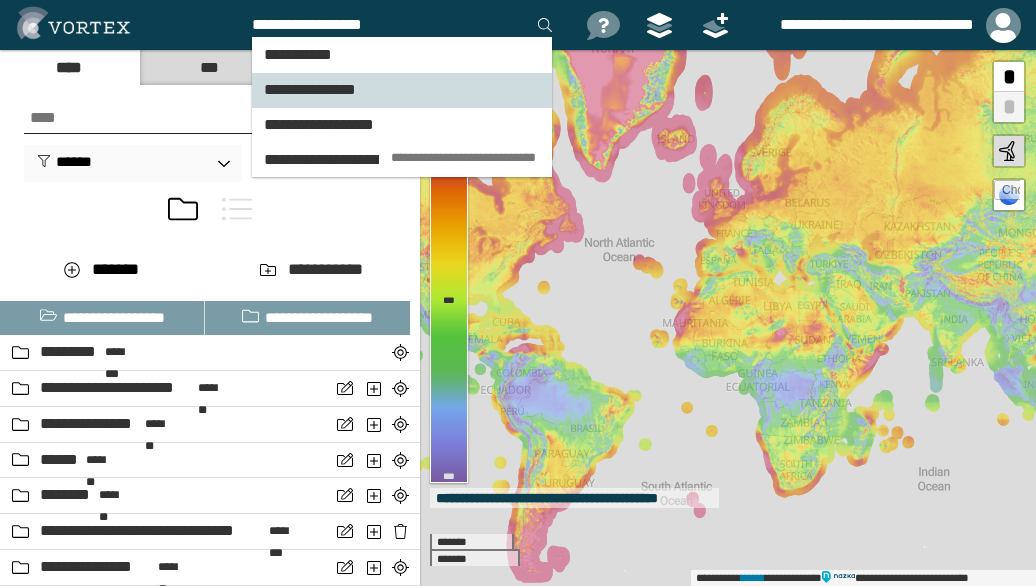 type on "**********" 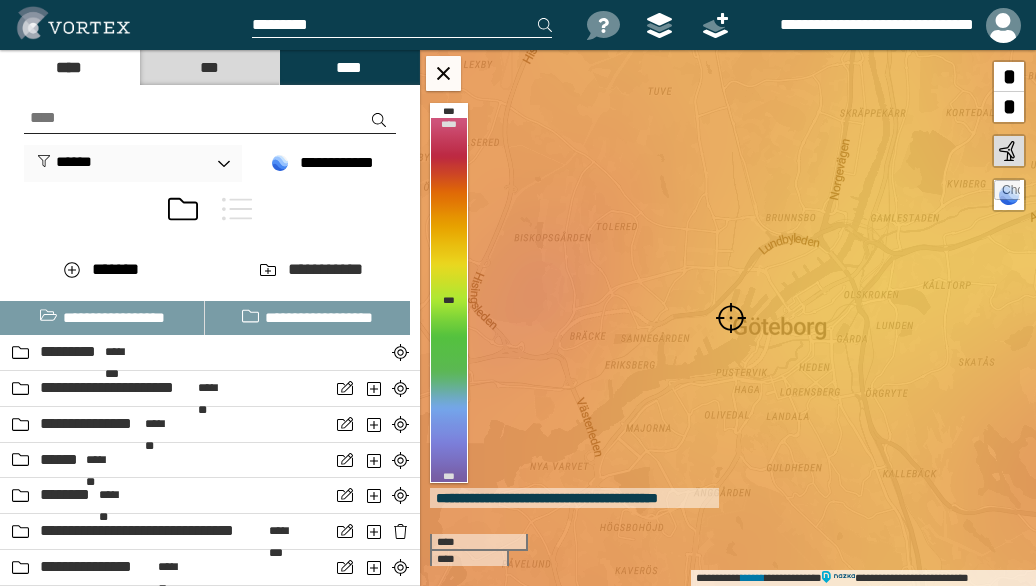 click at bounding box center (731, 318) 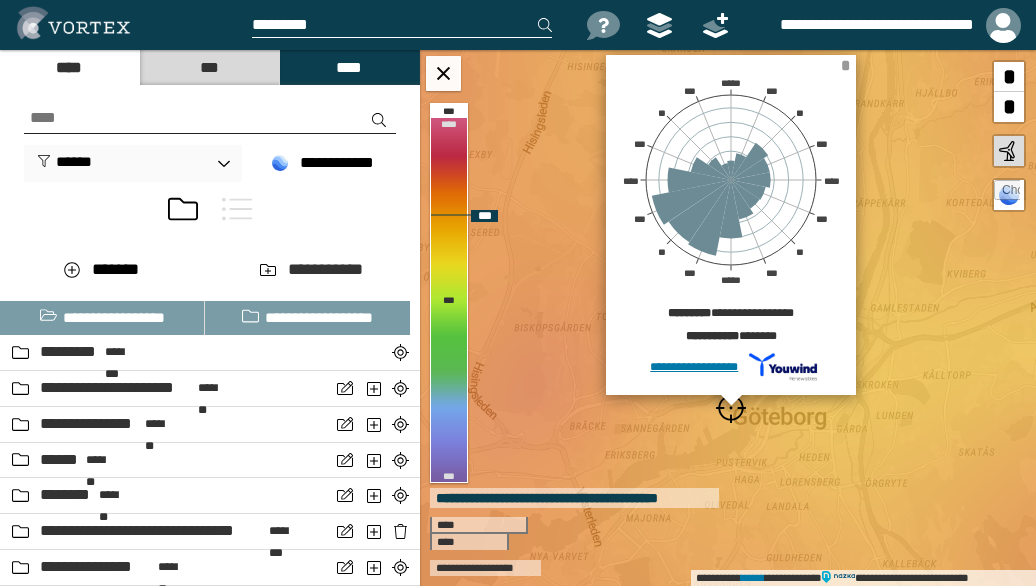 click on "*" at bounding box center [845, 65] 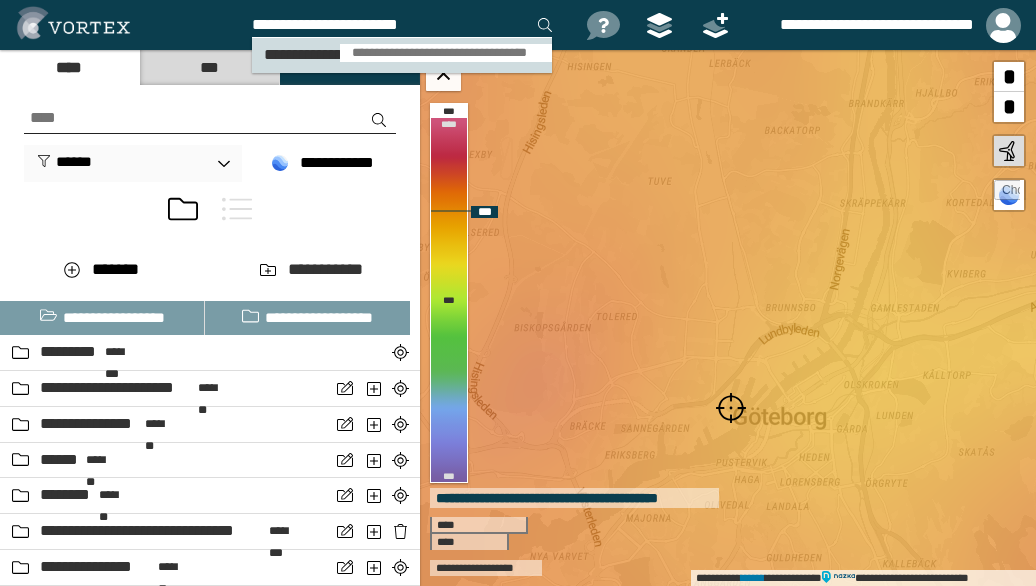 type on "**********" 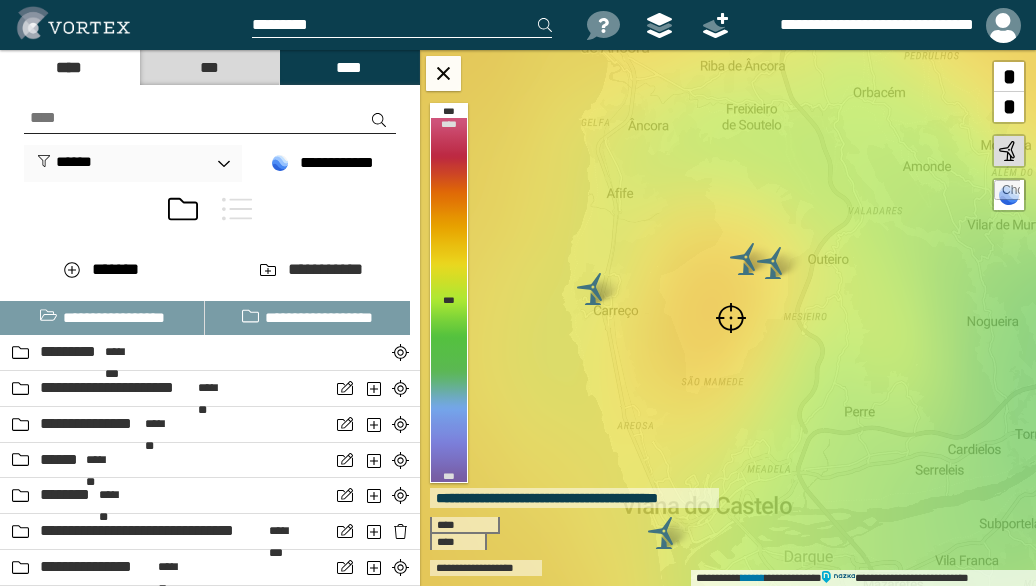 click at bounding box center [731, 318] 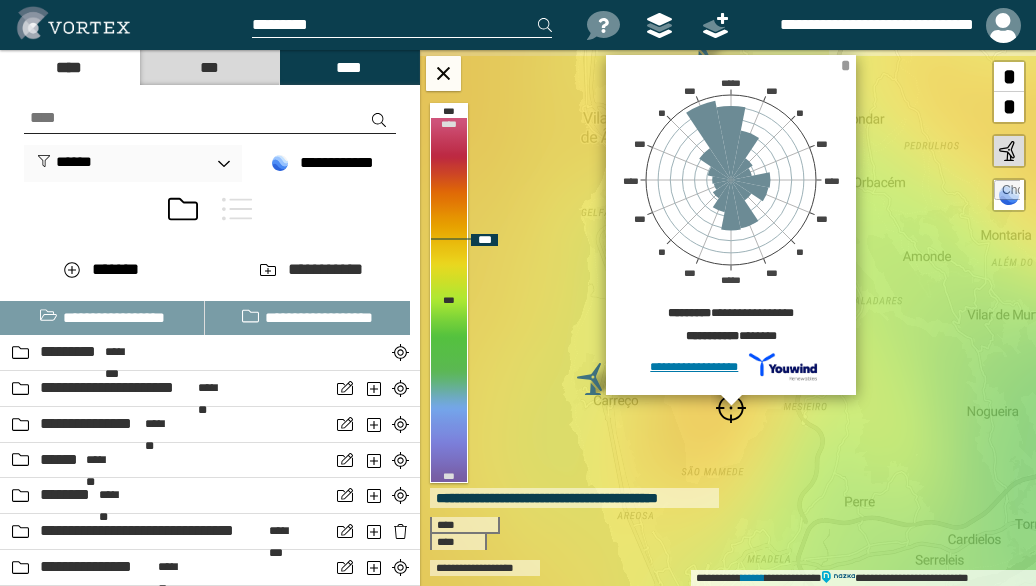 click on "*" at bounding box center [845, 65] 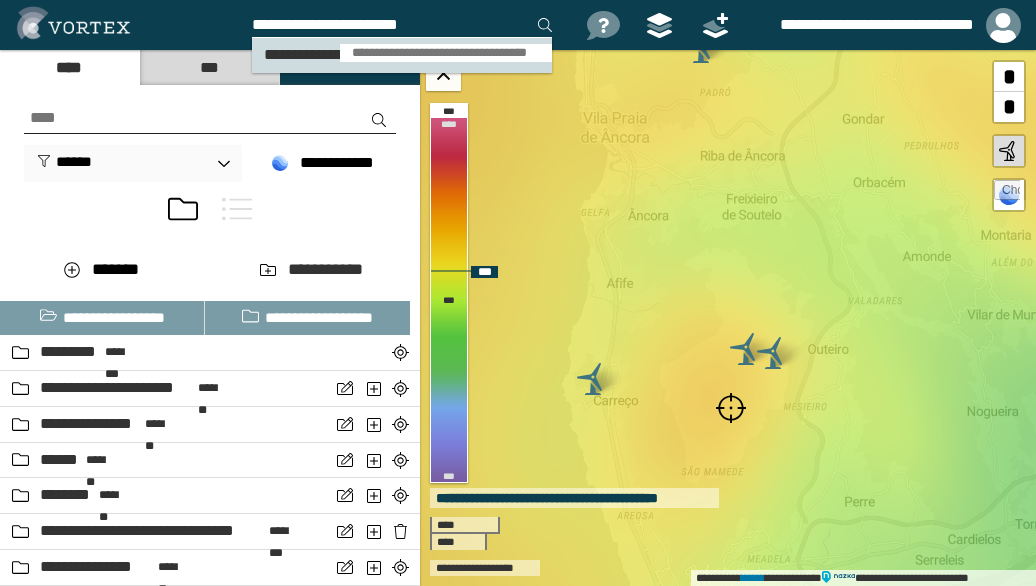 type on "**********" 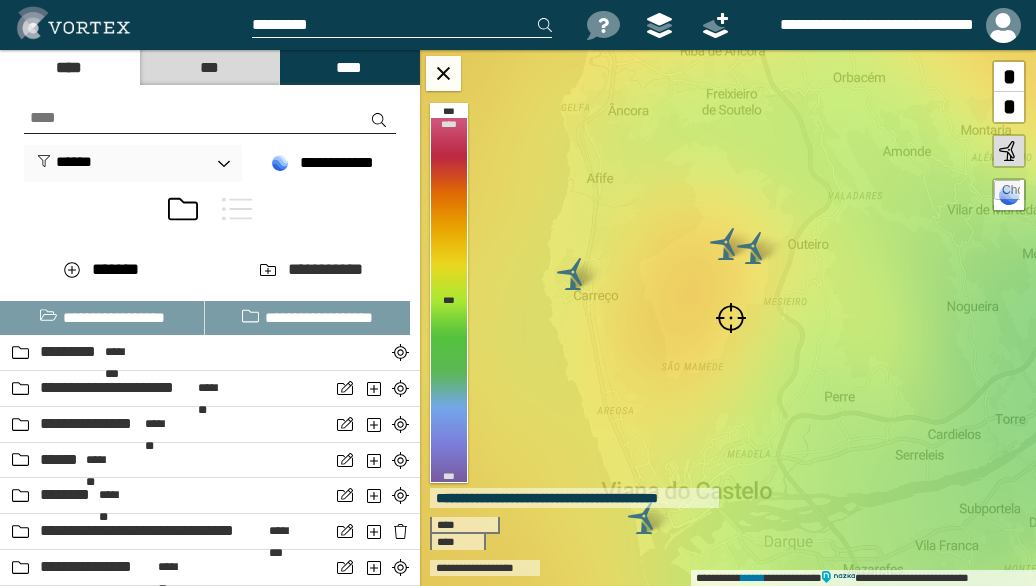 click at bounding box center (731, 318) 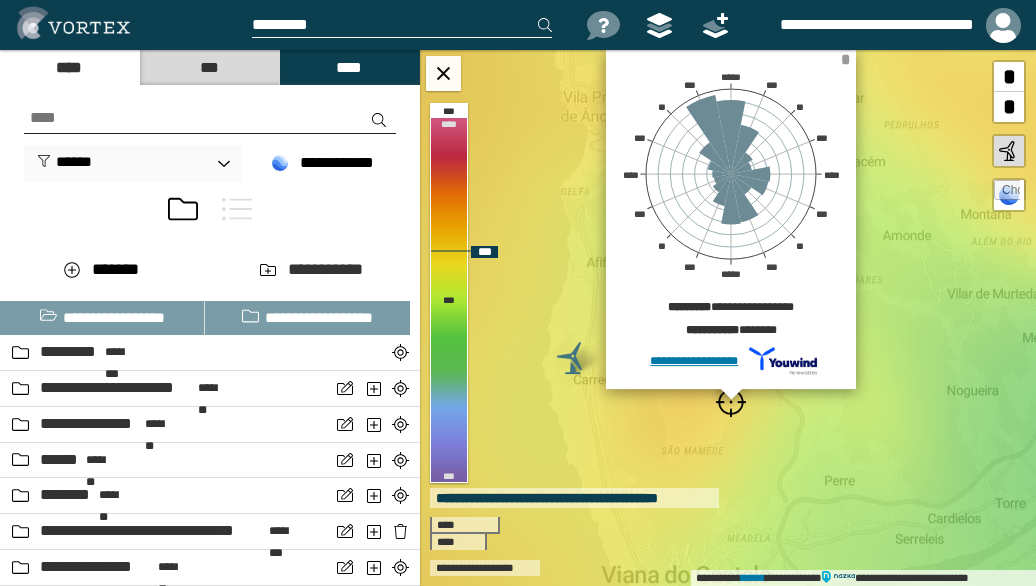 click on "*" at bounding box center (845, 59) 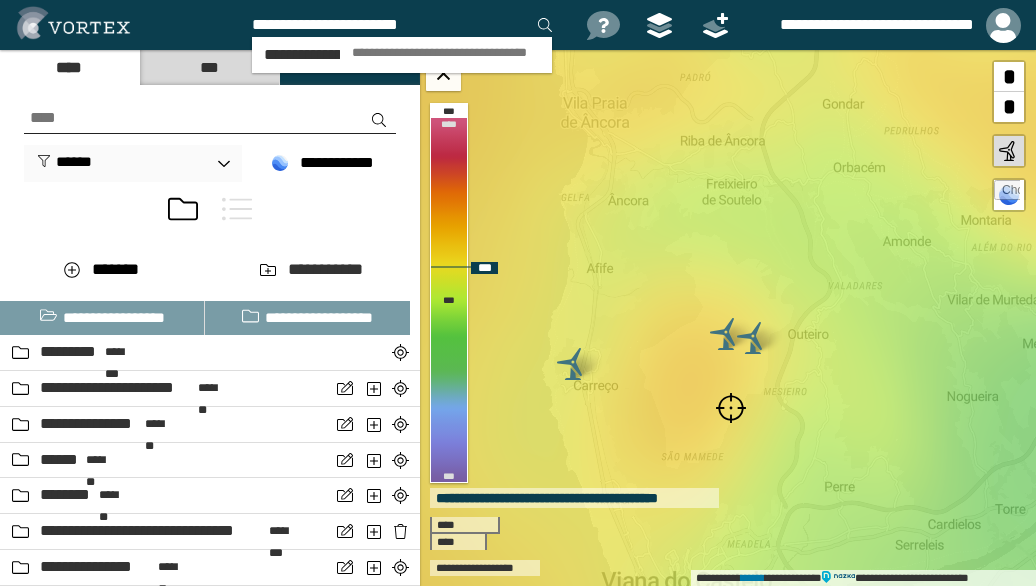 type on "**********" 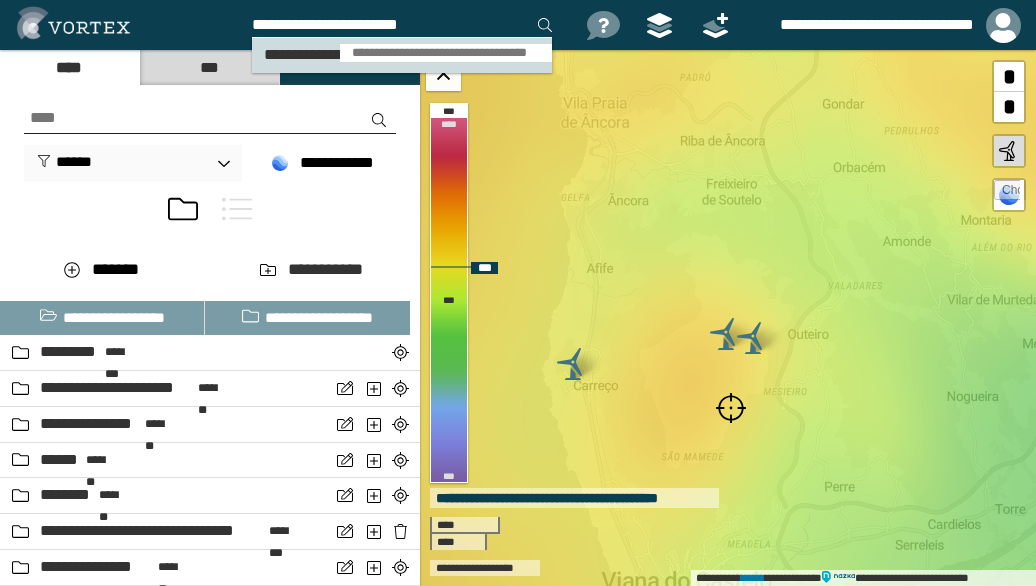 click on "**********" at bounding box center [446, 53] 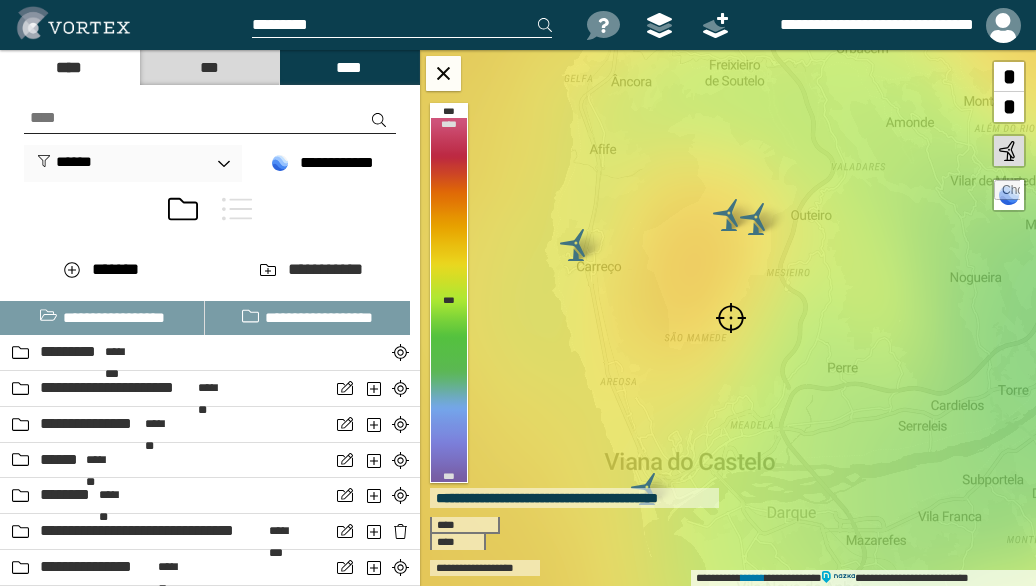 click at bounding box center (731, 318) 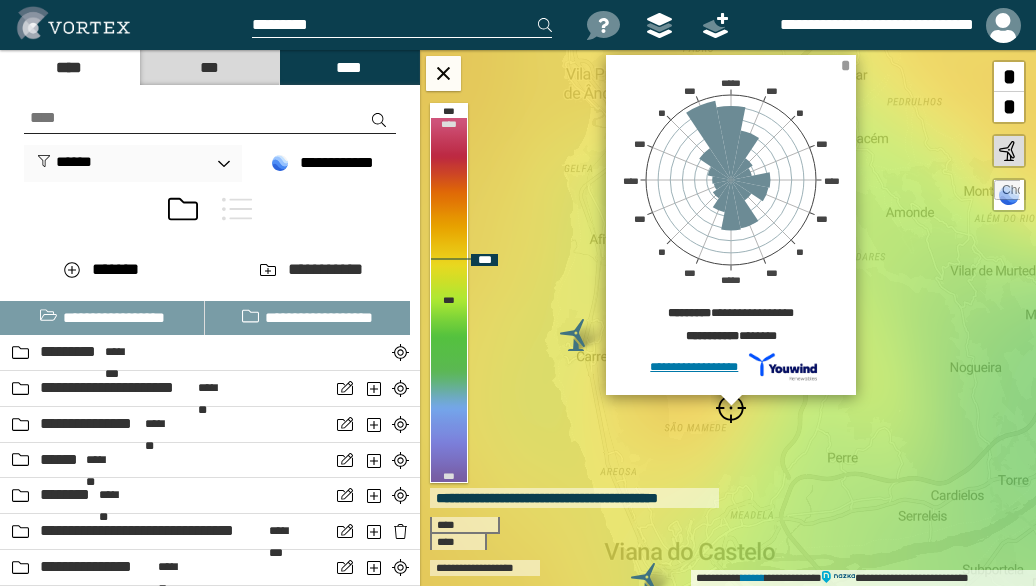 click on "*" at bounding box center (845, 65) 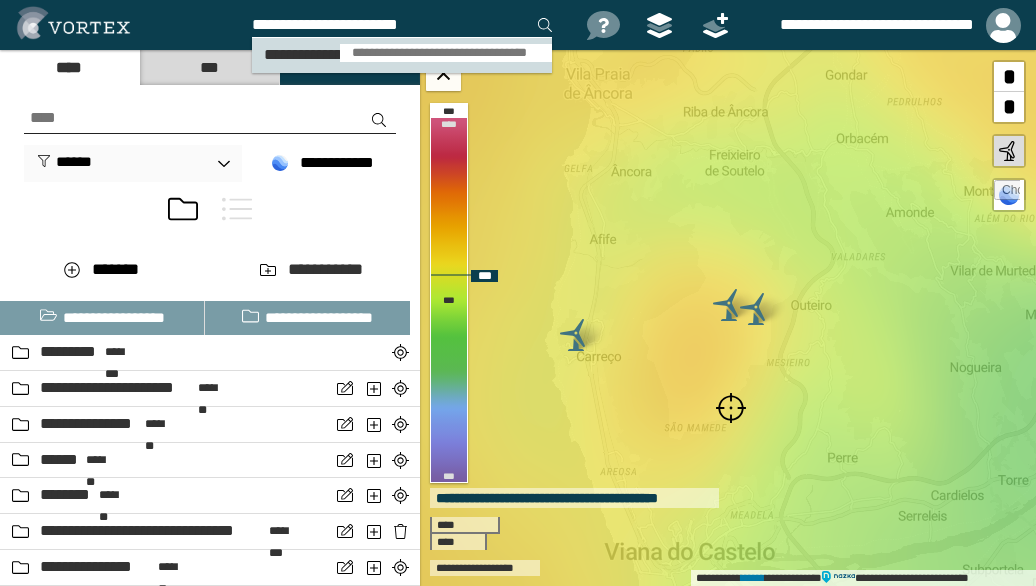 type on "**********" 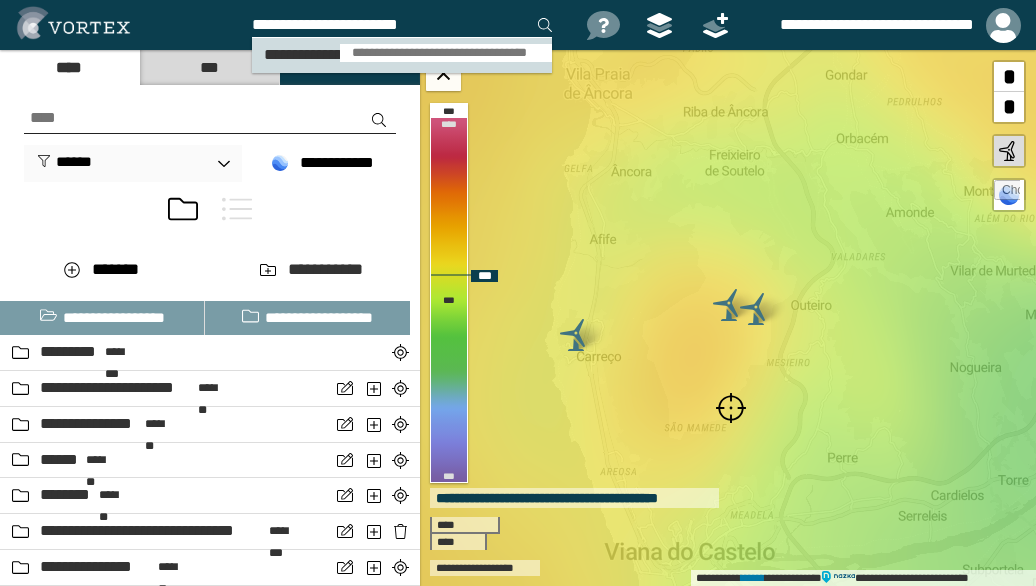 click on "**********" at bounding box center (446, 53) 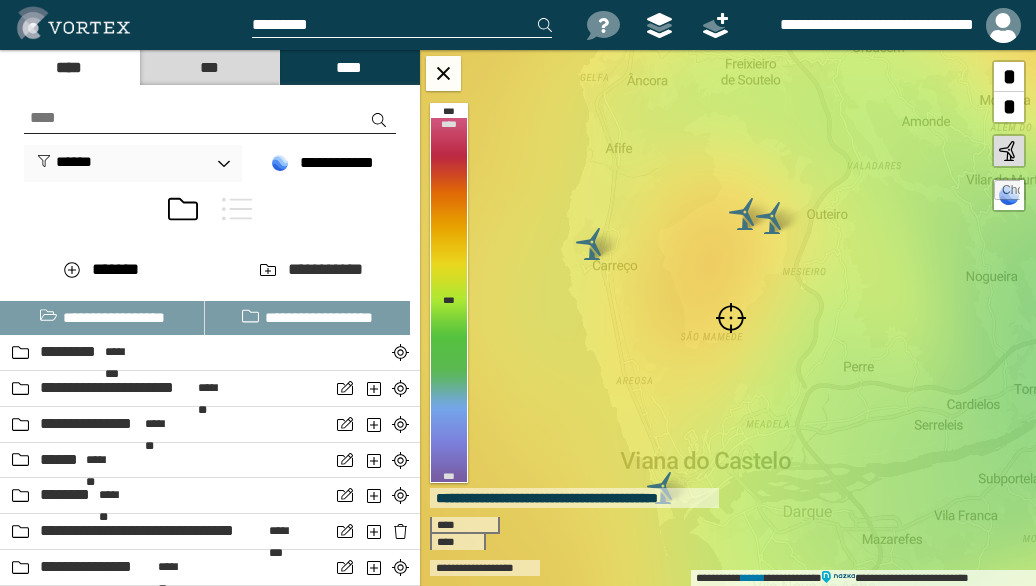 click at bounding box center (731, 318) 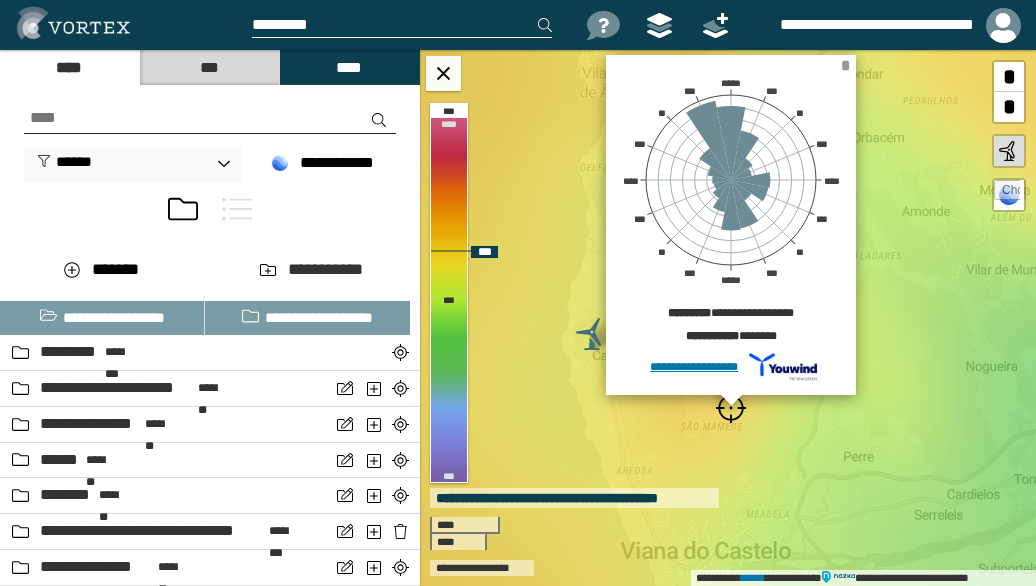 click on "*" at bounding box center (845, 65) 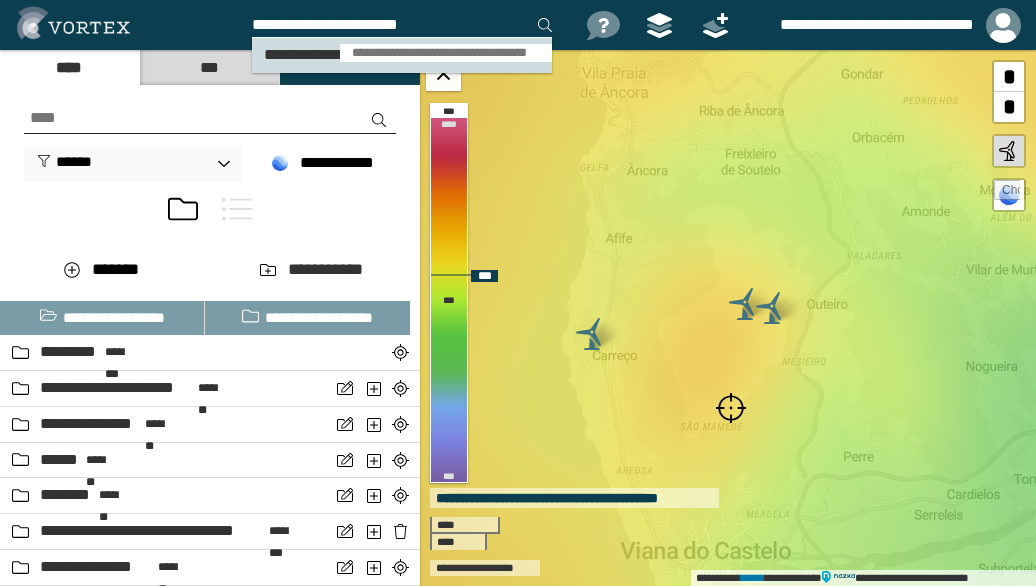 type on "**********" 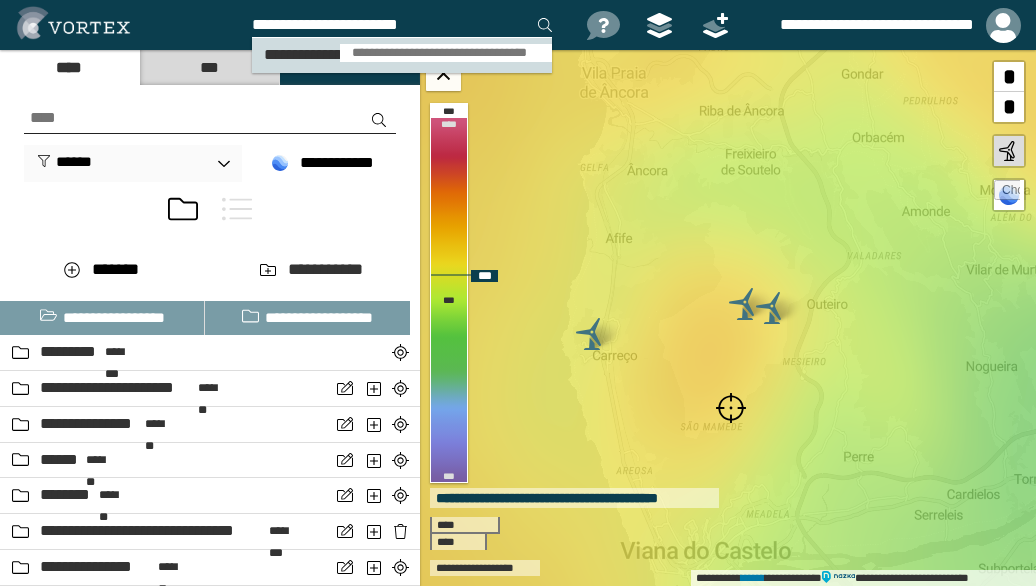 click on "**********" at bounding box center [446, 53] 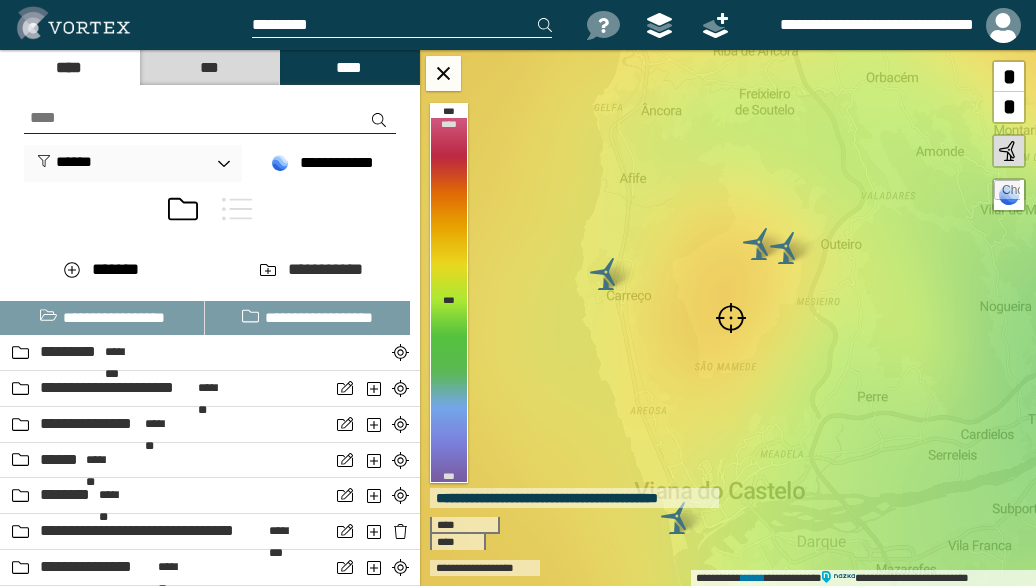 click at bounding box center (731, 318) 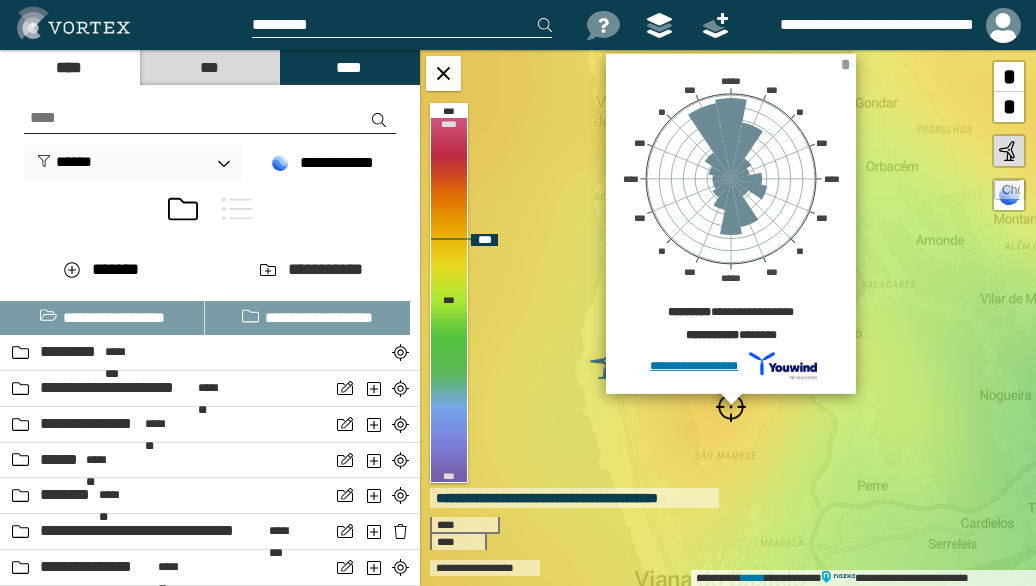 click on "*" at bounding box center [845, 64] 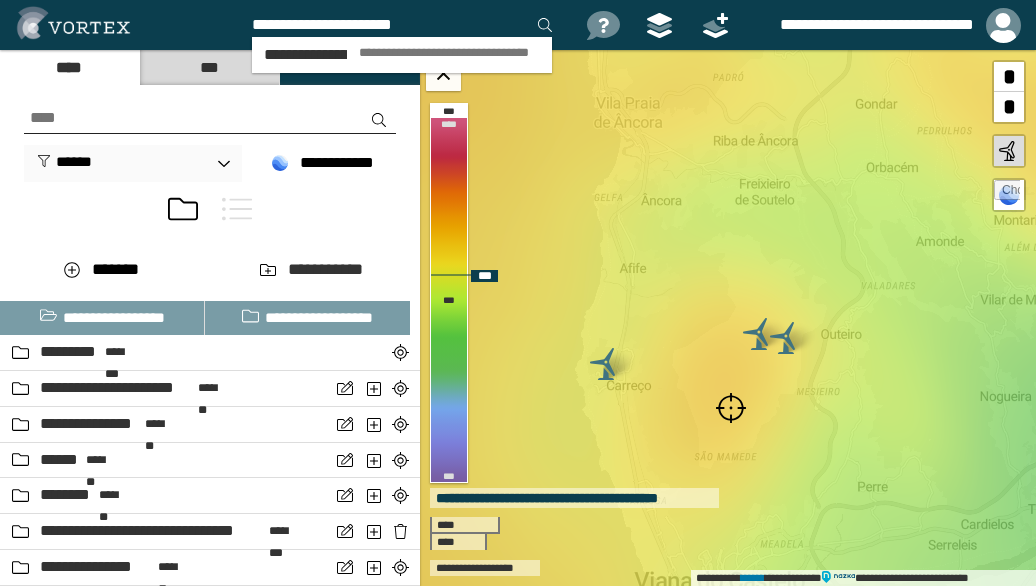 type on "**********" 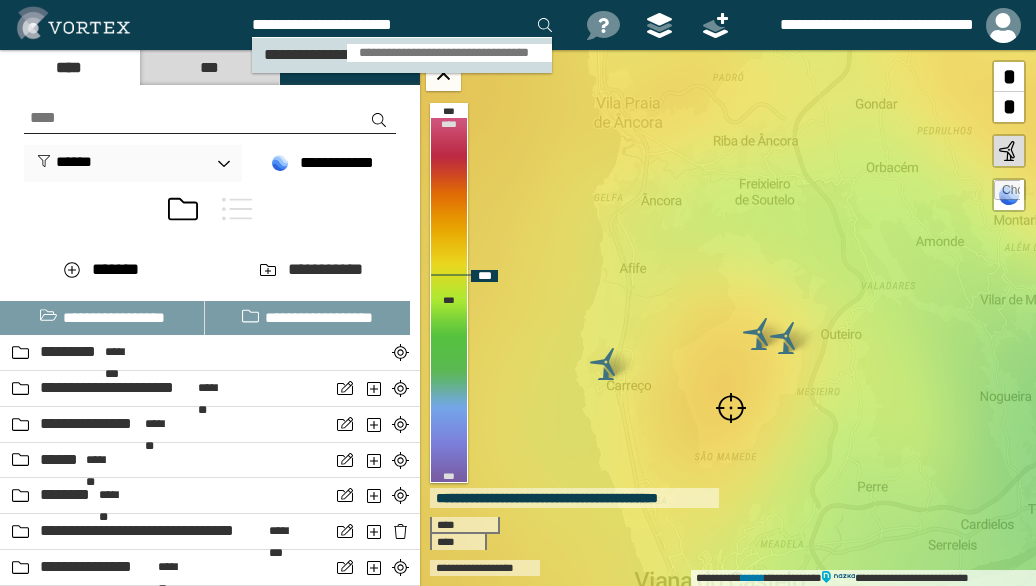 click on "**********" at bounding box center [449, 53] 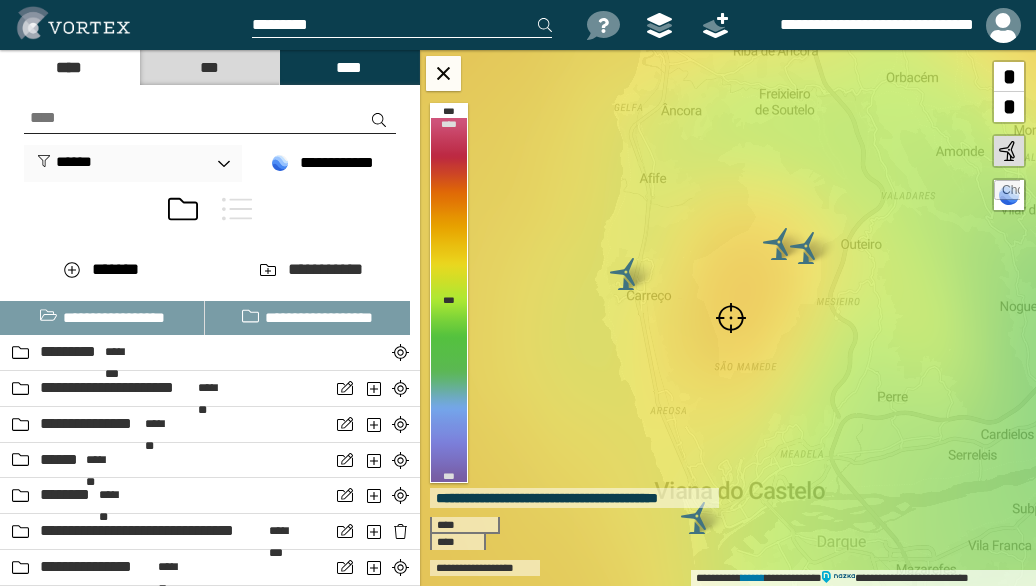 click at bounding box center [731, 318] 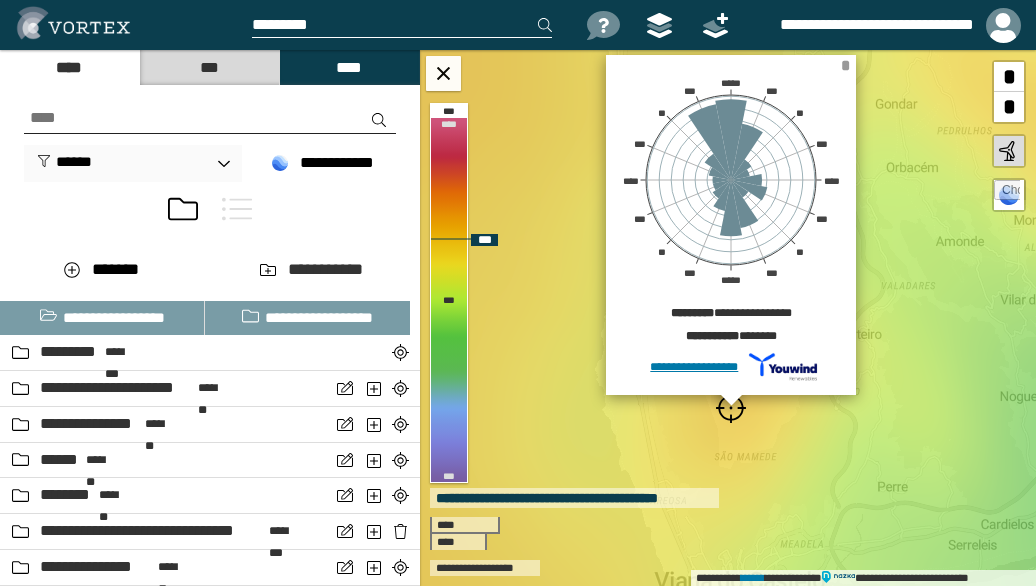 click on "*" at bounding box center (845, 65) 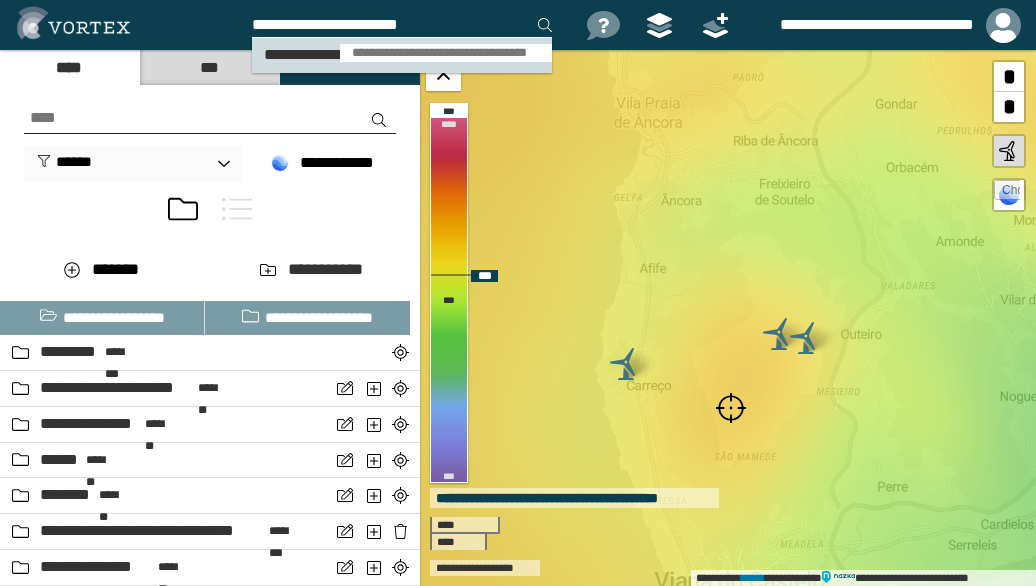 type on "**********" 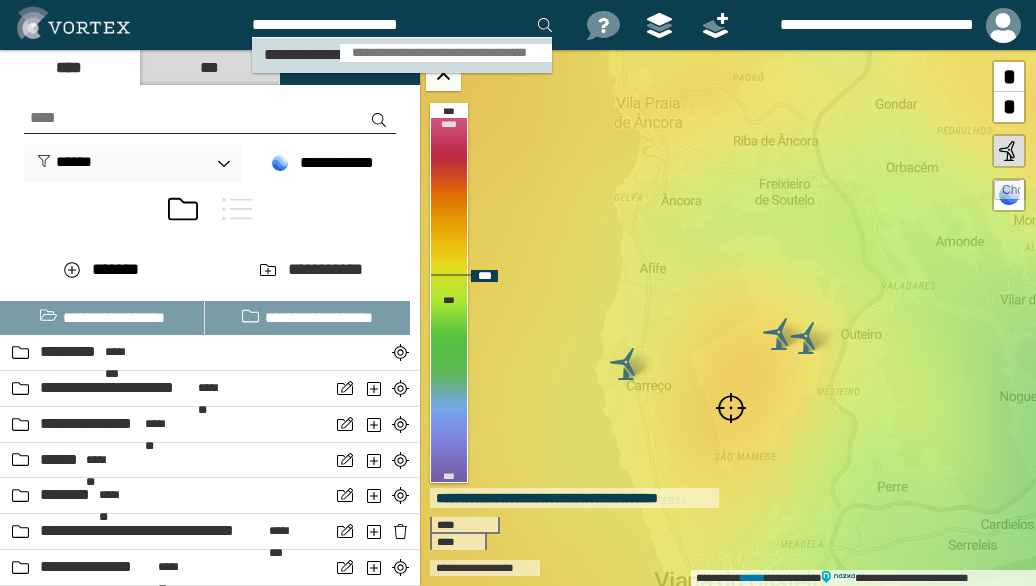 click on "**********" at bounding box center (446, 53) 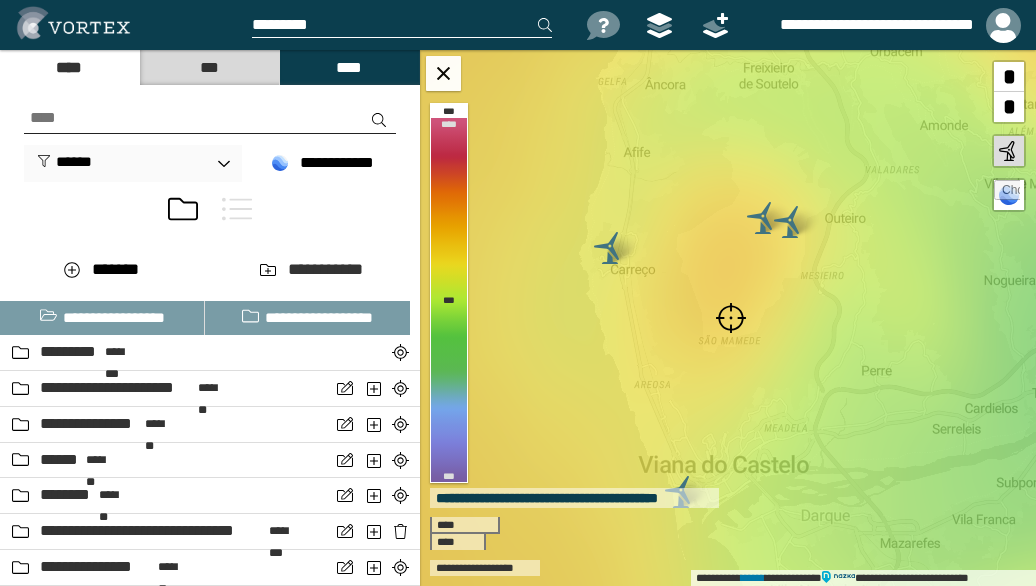 click at bounding box center (731, 318) 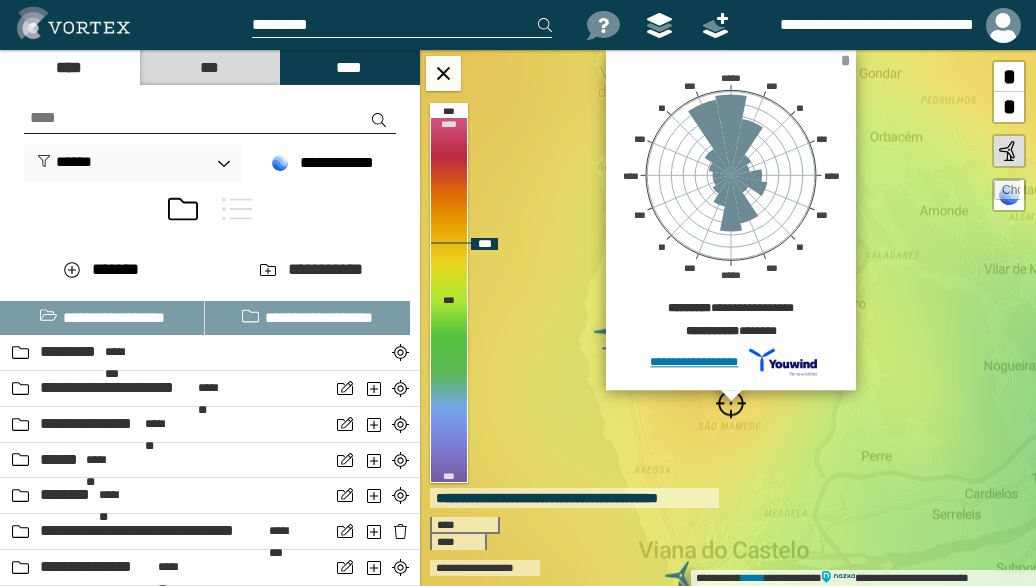click on "*" at bounding box center [845, 60] 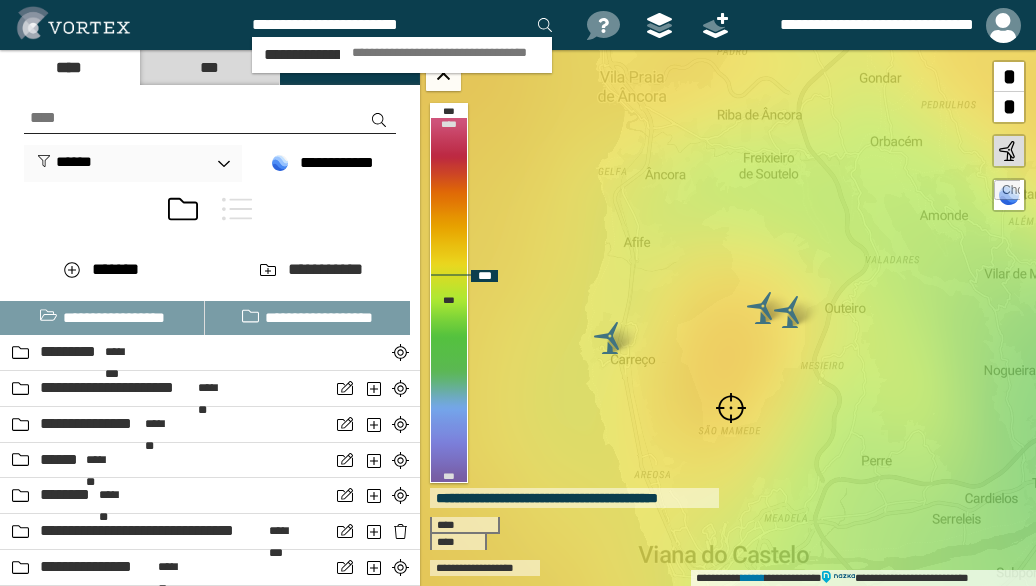 type on "**********" 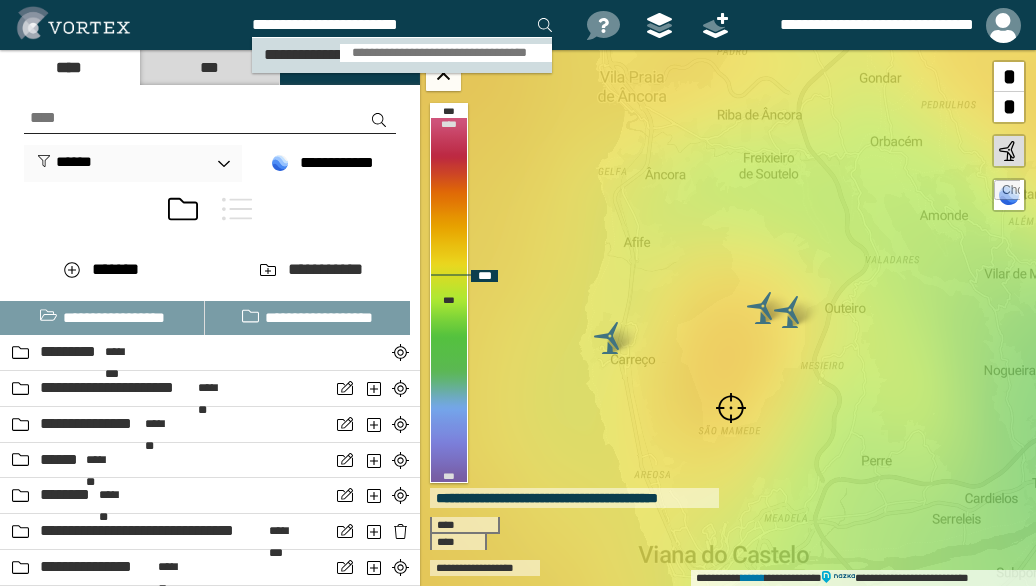 click on "**********" at bounding box center [446, 53] 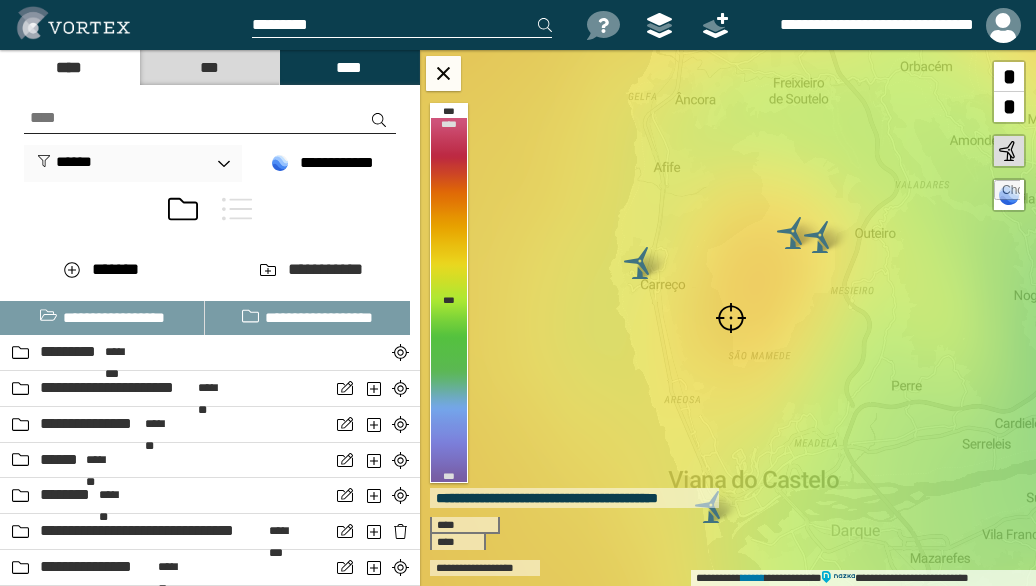 click at bounding box center (731, 318) 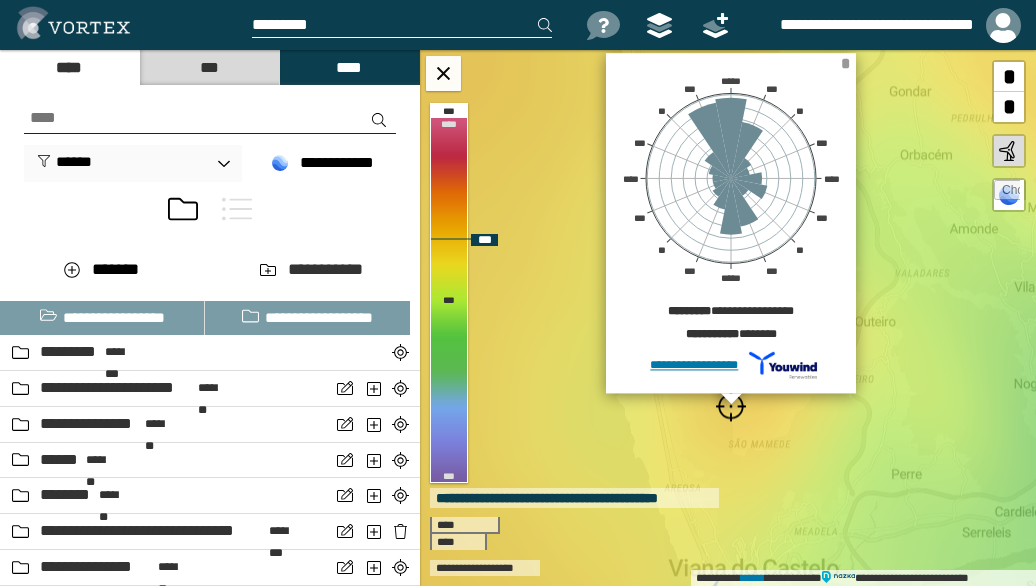 click on "*" at bounding box center [845, 63] 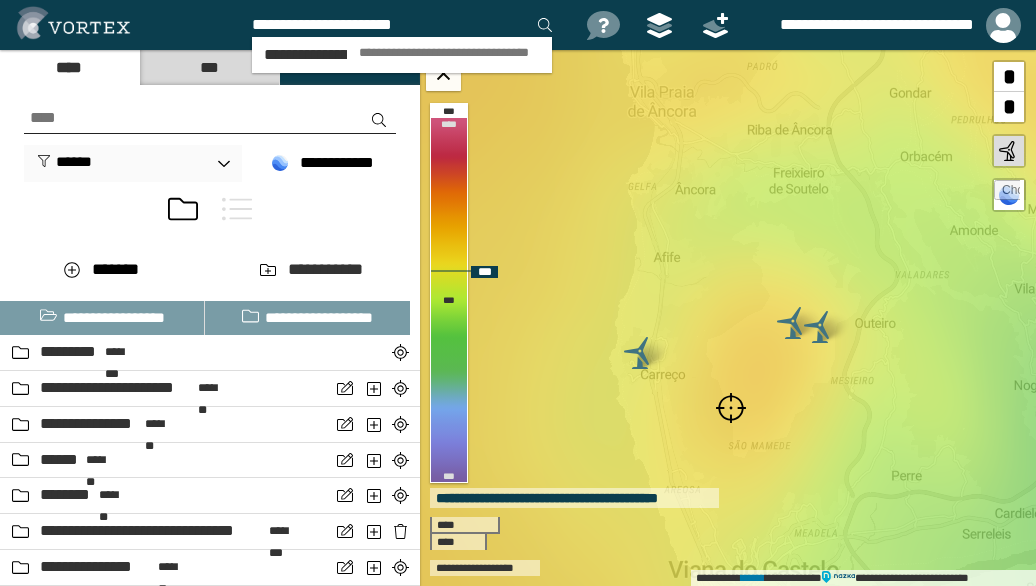type on "**********" 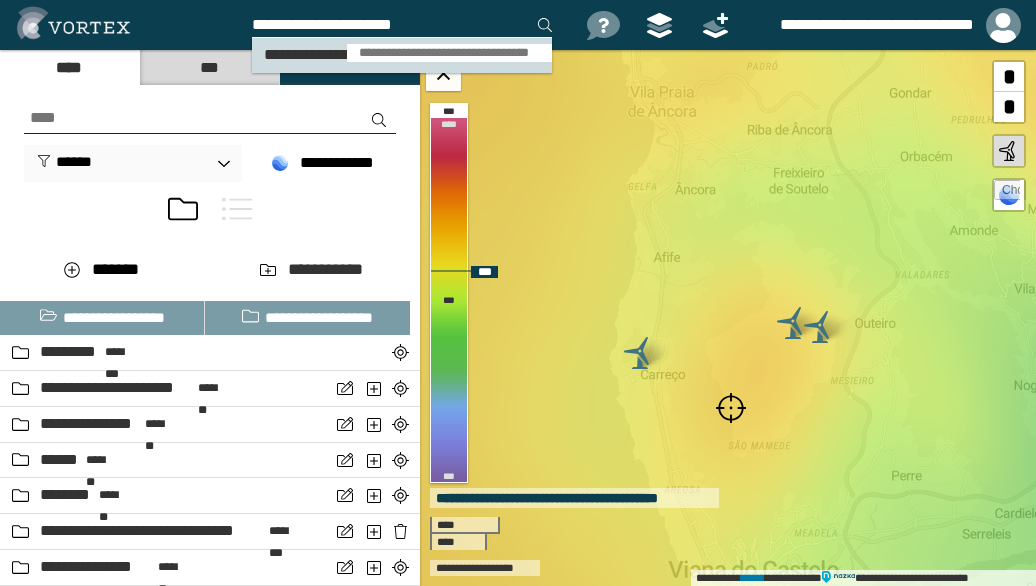click on "**********" at bounding box center [449, 53] 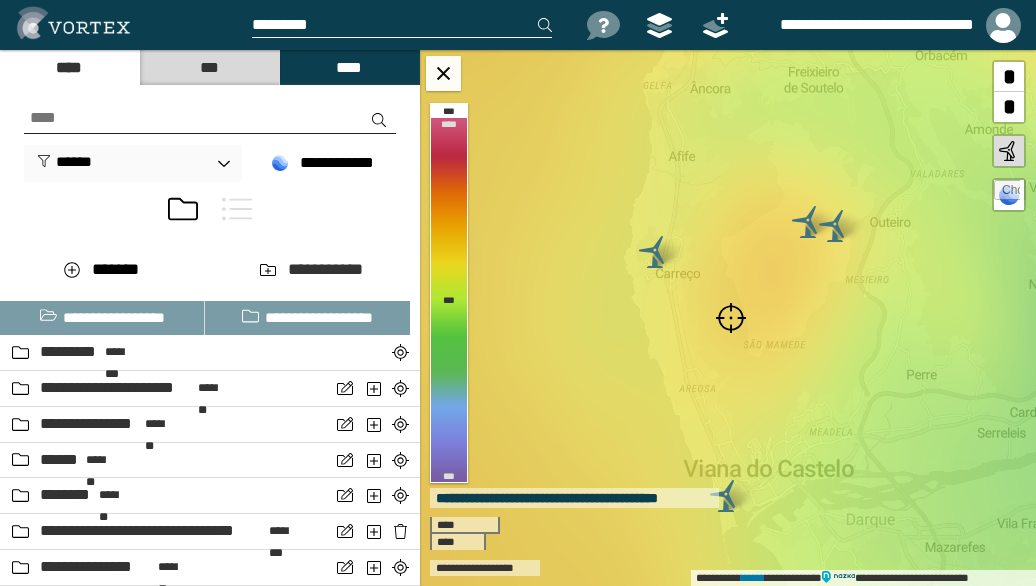 click at bounding box center (731, 318) 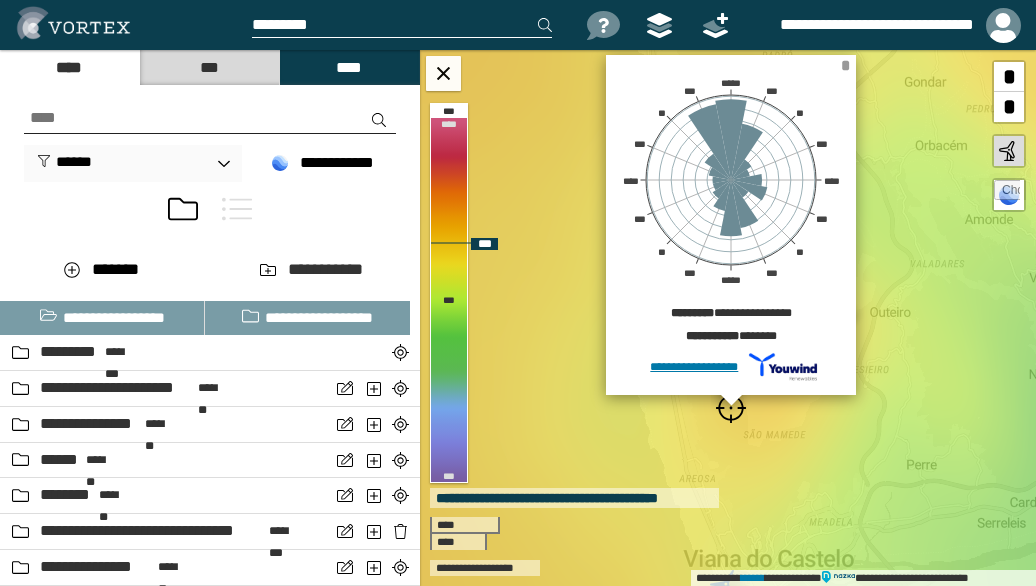 click on "*" at bounding box center [845, 65] 